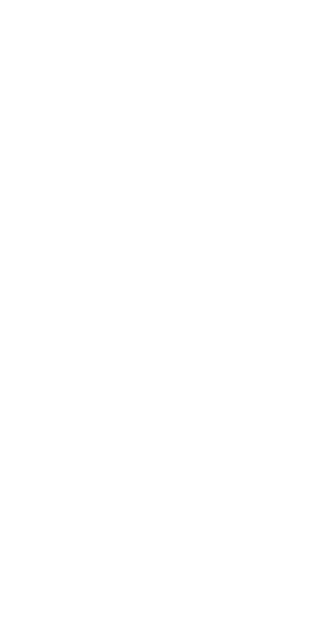 scroll, scrollTop: 0, scrollLeft: 0, axis: both 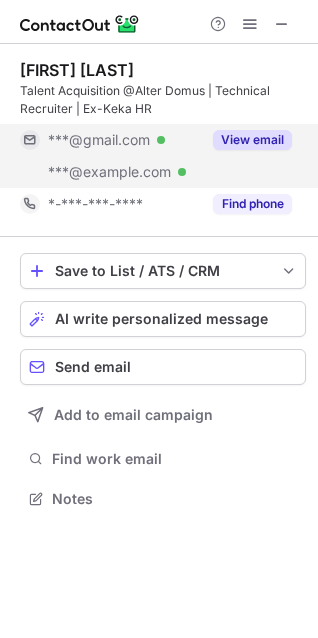 click on "View email" at bounding box center [252, 140] 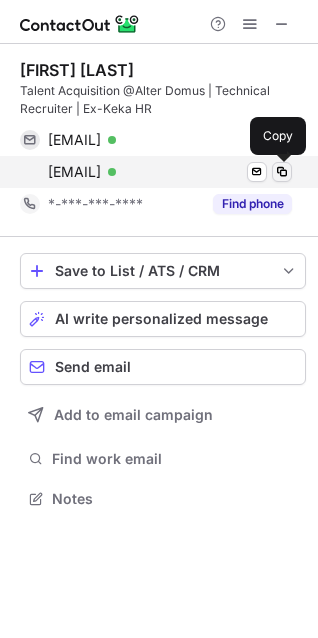 click at bounding box center (282, 172) 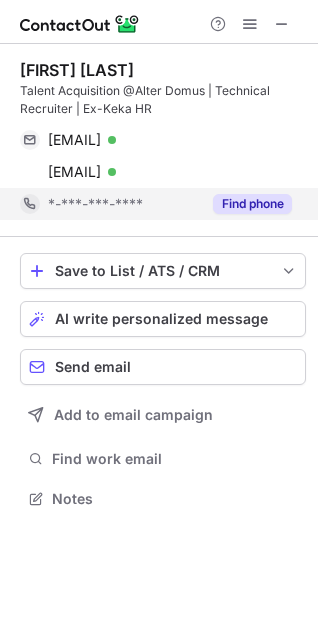 click on "Find phone" at bounding box center [252, 204] 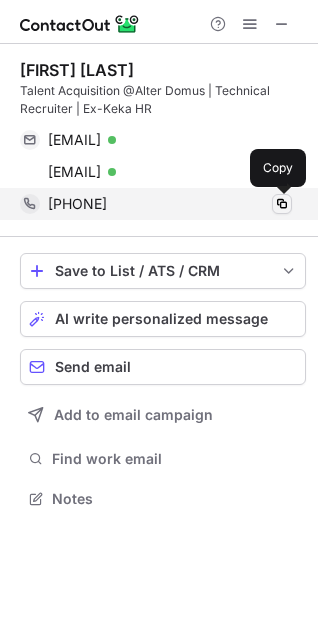 click at bounding box center [282, 204] 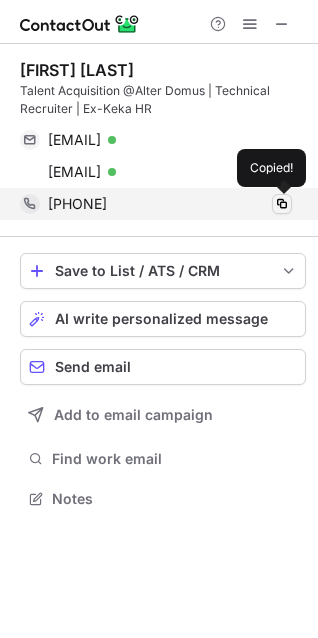 type 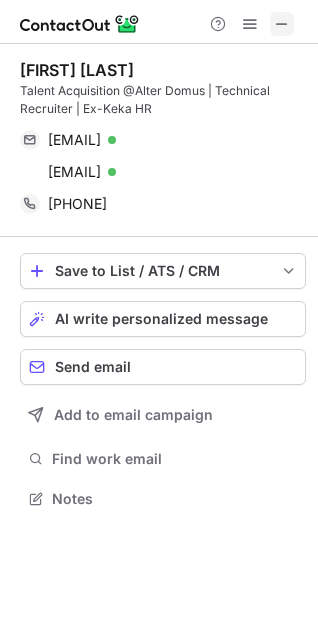 click at bounding box center [282, 24] 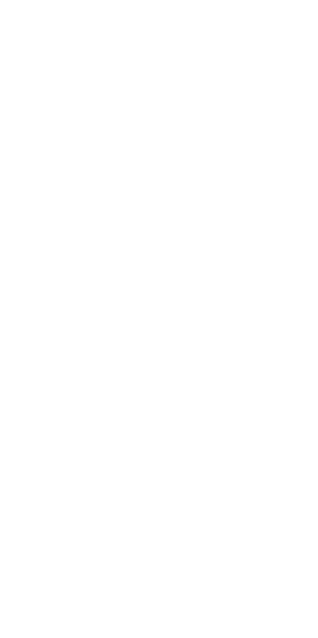 scroll, scrollTop: 0, scrollLeft: 0, axis: both 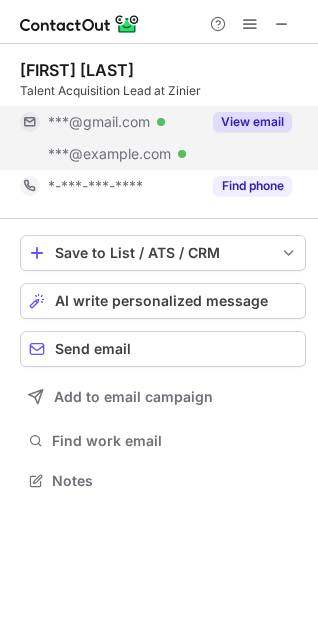 click on "View email" at bounding box center (252, 122) 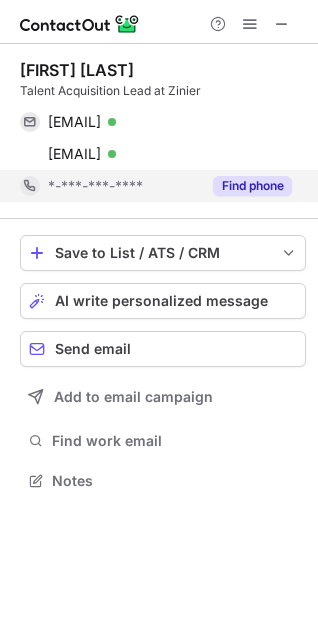 click on "Find phone" at bounding box center (252, 186) 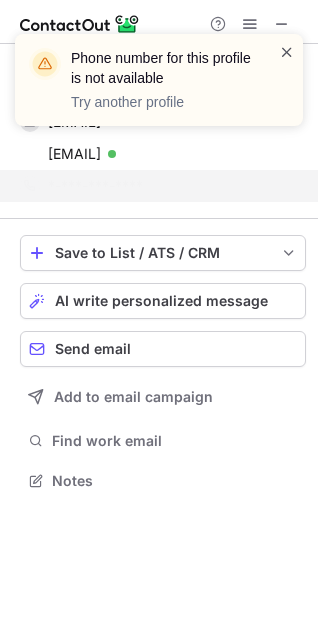 click at bounding box center (287, 52) 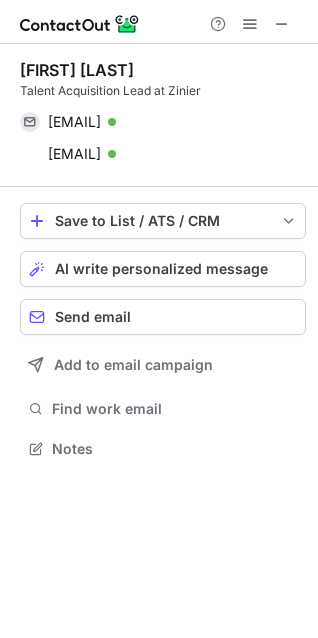 scroll, scrollTop: 435, scrollLeft: 318, axis: both 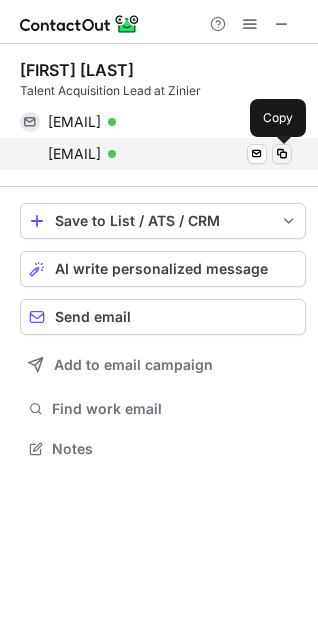 click at bounding box center (282, 154) 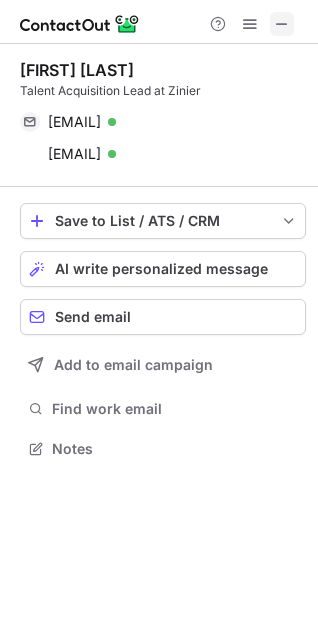 click at bounding box center (282, 24) 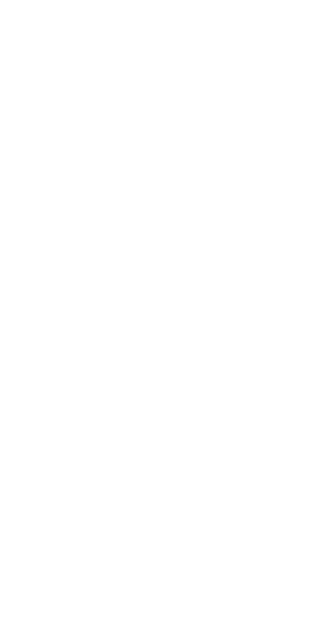 scroll, scrollTop: 0, scrollLeft: 0, axis: both 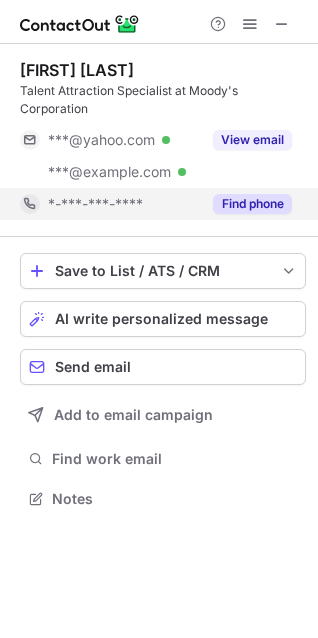 click on "Find phone" at bounding box center [252, 204] 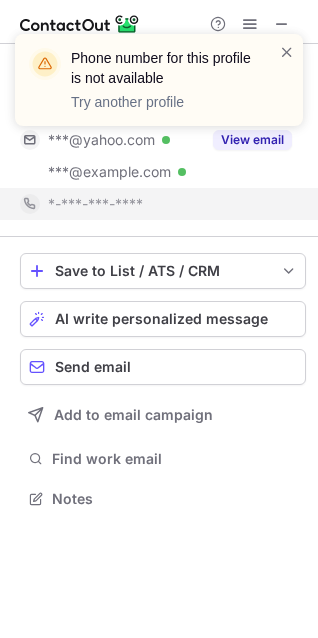 click on "Phone number for this profile is not available Try another profile" at bounding box center (159, 88) 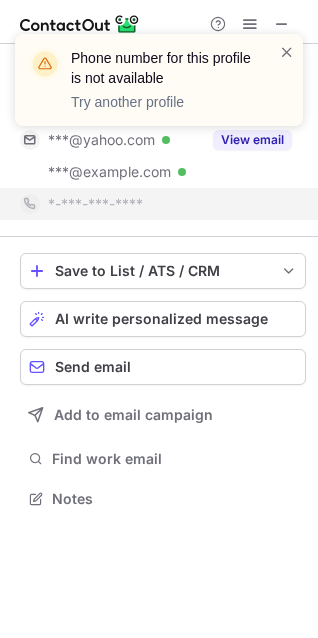 click on "Phone number for this profile is not available Try another profile" at bounding box center [159, 88] 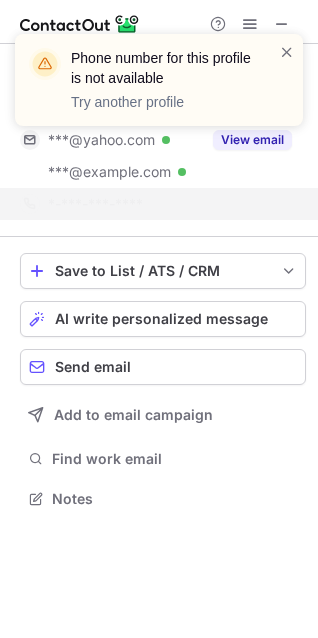 click on "Phone number for this profile is not available Try another profile" at bounding box center [159, 88] 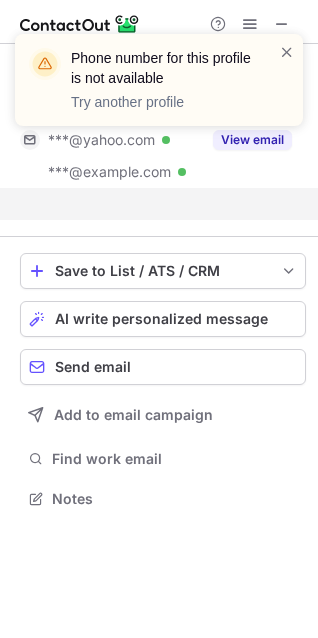 scroll, scrollTop: 453, scrollLeft: 318, axis: both 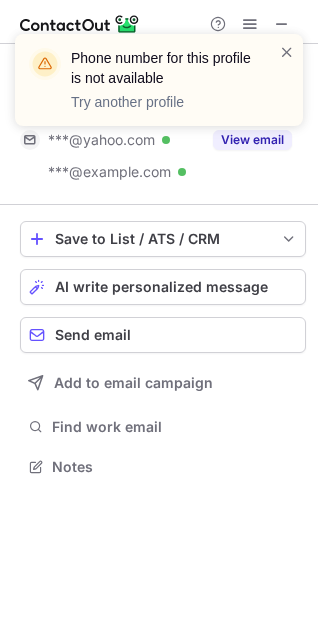 click on "Phone number for this profile is not available Try another profile" at bounding box center (159, 88) 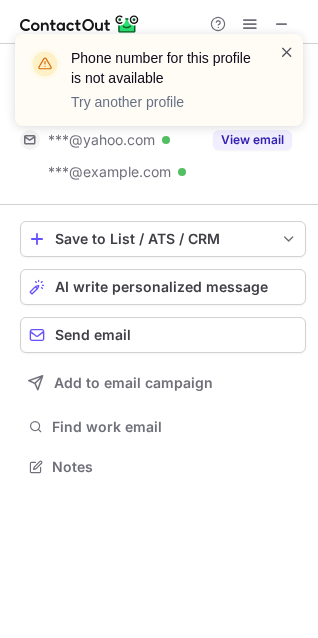 click at bounding box center [287, 52] 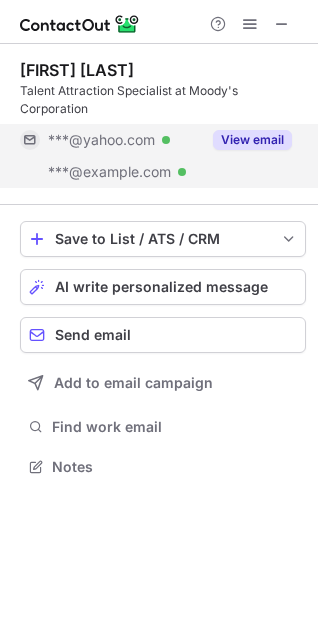 click on "View email" at bounding box center (252, 140) 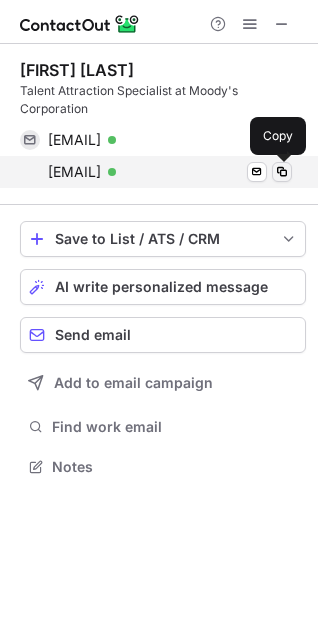 click at bounding box center [282, 172] 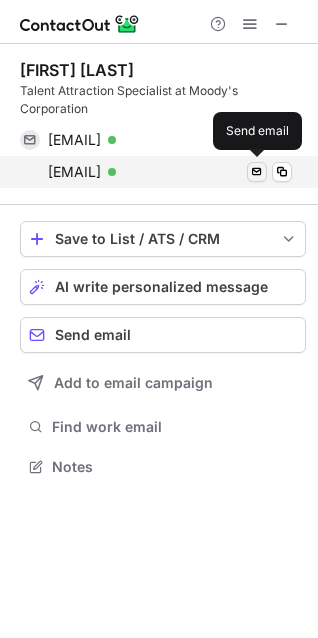 type 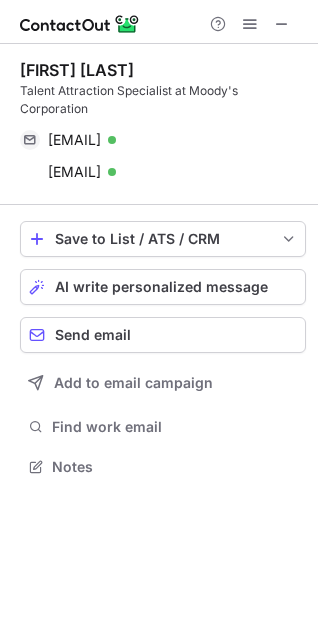 scroll, scrollTop: 453, scrollLeft: 318, axis: both 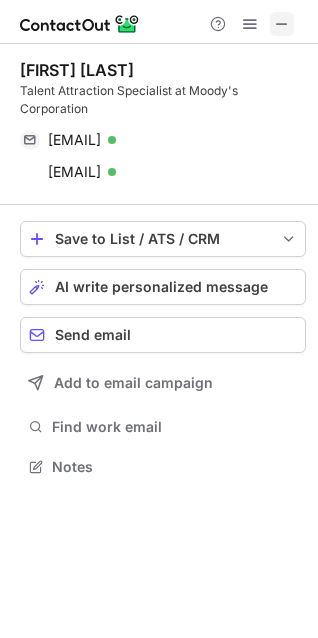 click at bounding box center [282, 24] 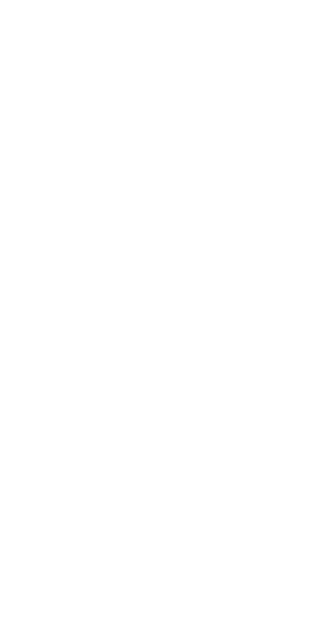 scroll, scrollTop: 0, scrollLeft: 0, axis: both 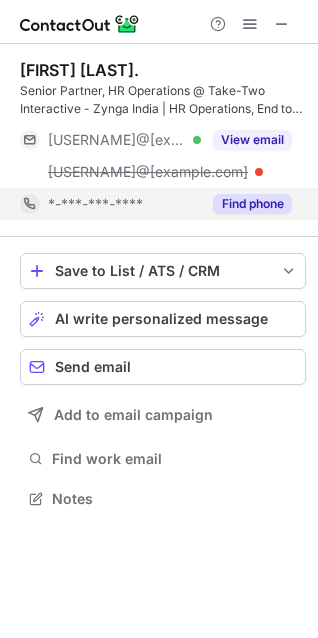 click on "Find phone" at bounding box center [252, 204] 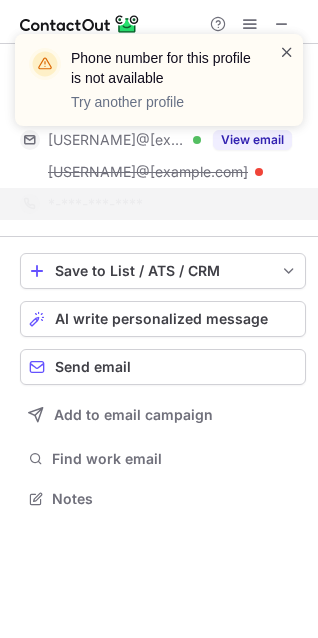 click at bounding box center [287, 52] 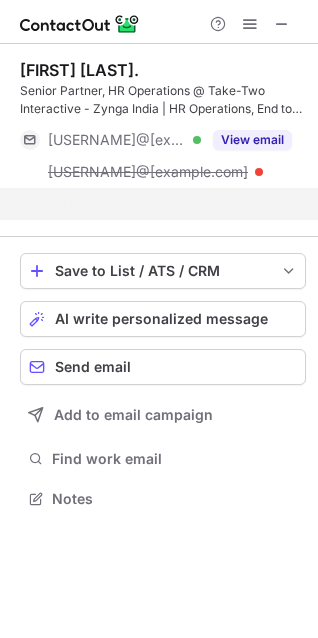 scroll, scrollTop: 453, scrollLeft: 318, axis: both 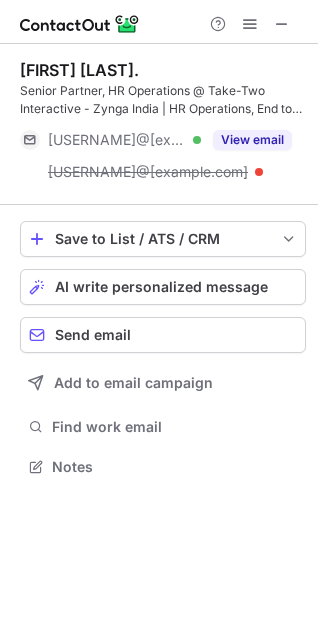 click on "View email" at bounding box center [252, 140] 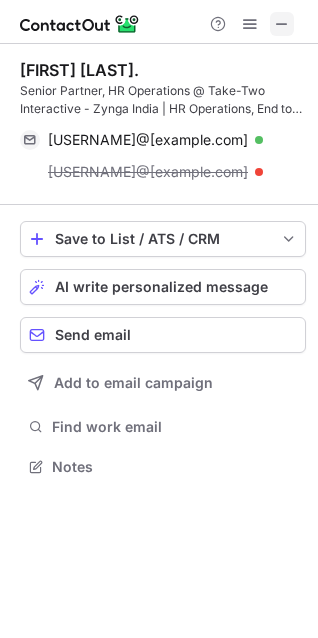 click at bounding box center [282, 24] 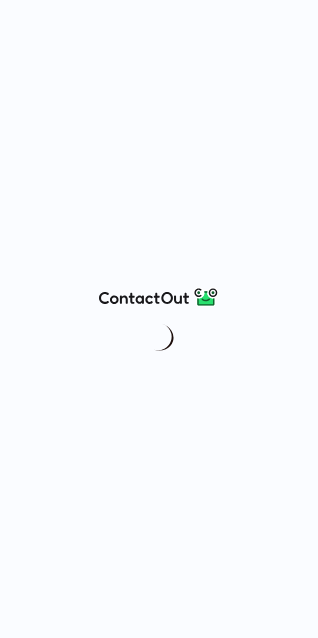 scroll, scrollTop: 0, scrollLeft: 0, axis: both 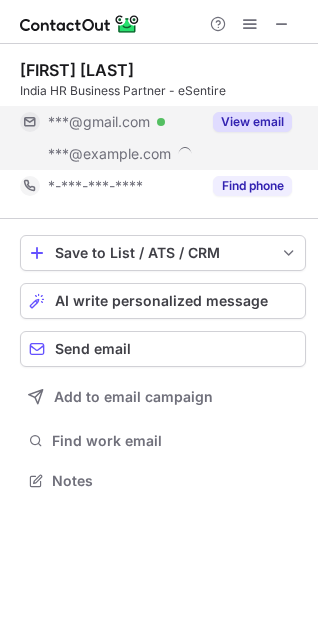 click on "View email" at bounding box center [252, 122] 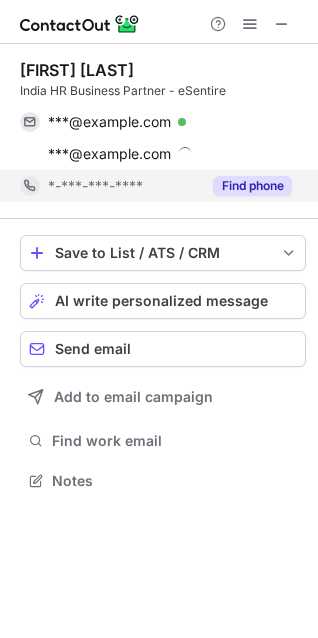 click on "Find phone" at bounding box center [252, 186] 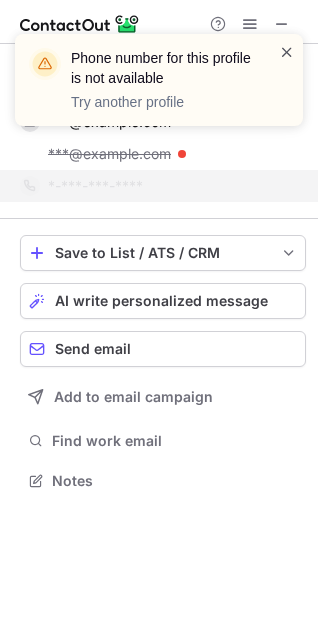 click at bounding box center [287, 52] 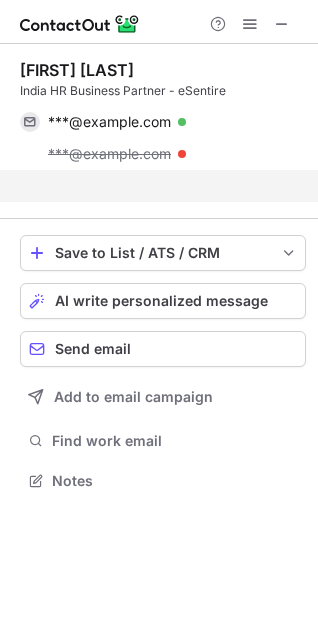 scroll, scrollTop: 435, scrollLeft: 318, axis: both 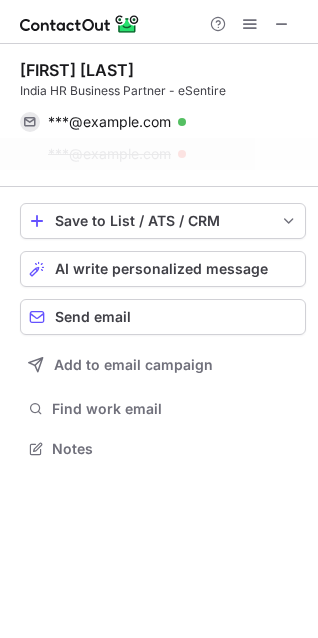click on "neenu.k@esentire.com" at bounding box center [109, 154] 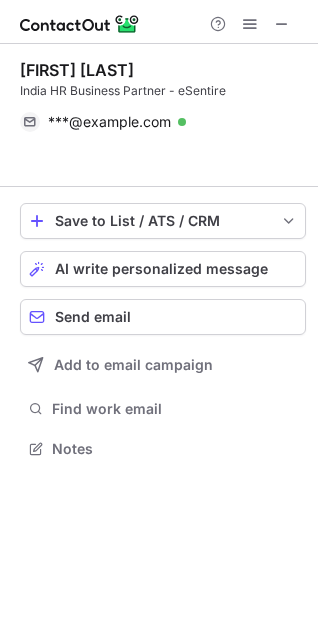 scroll, scrollTop: 403, scrollLeft: 318, axis: both 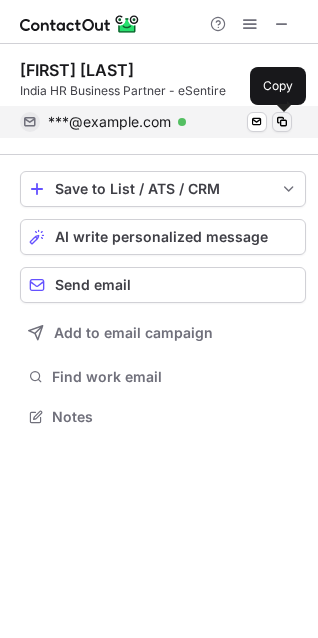 click at bounding box center [282, 122] 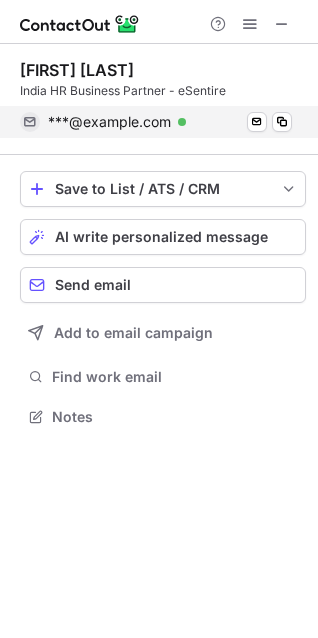 type 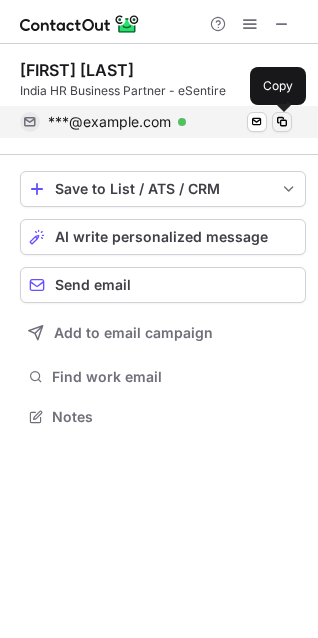 click at bounding box center [282, 122] 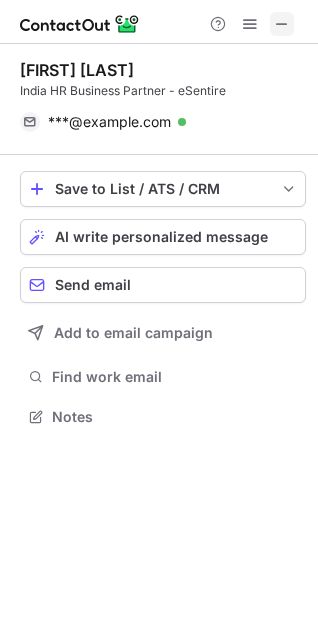 click at bounding box center [282, 24] 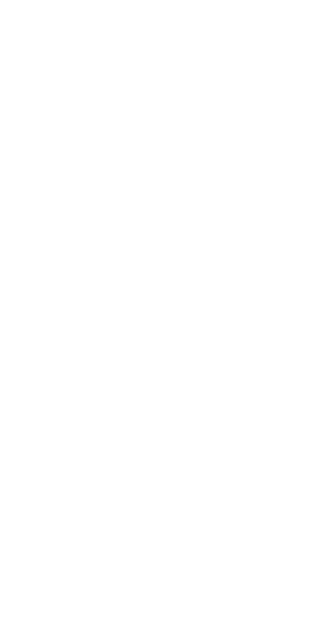 scroll, scrollTop: 0, scrollLeft: 0, axis: both 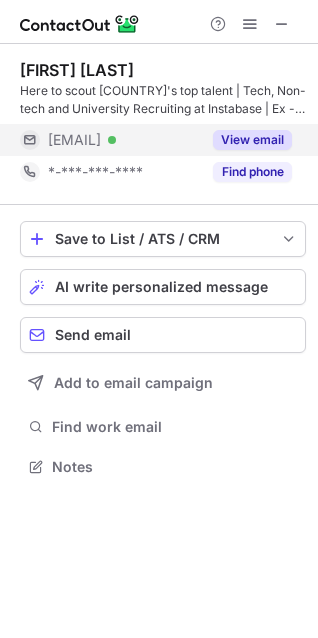 click on "View email" at bounding box center (252, 140) 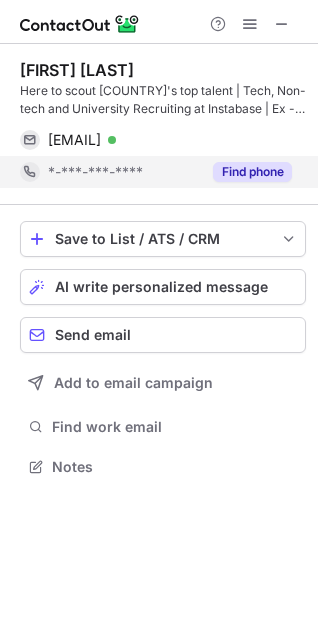 click on "Find phone" at bounding box center [252, 172] 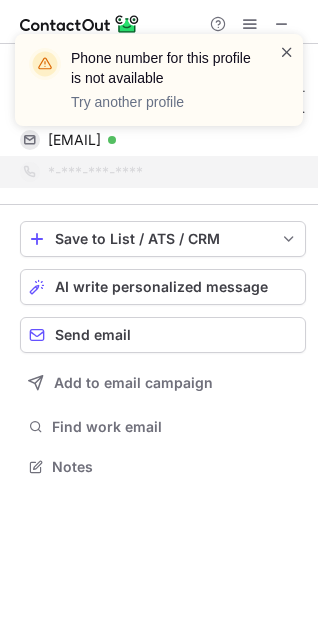 click at bounding box center [287, 52] 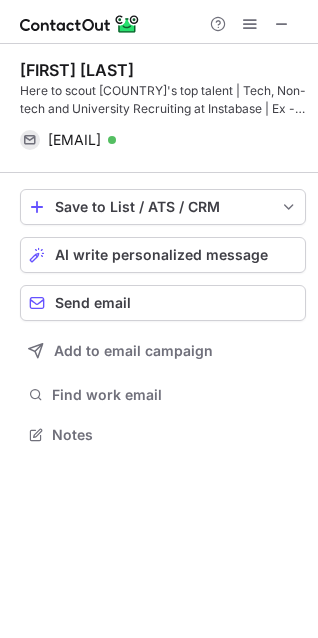 scroll, scrollTop: 421, scrollLeft: 318, axis: both 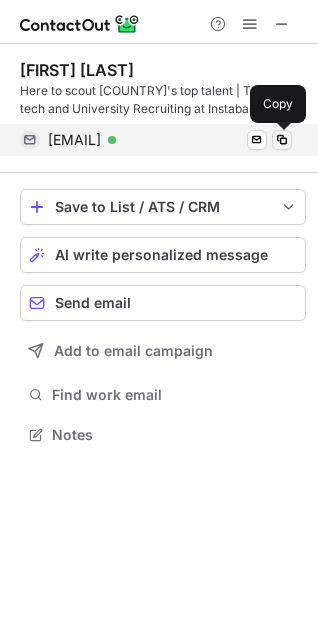 click at bounding box center [282, 140] 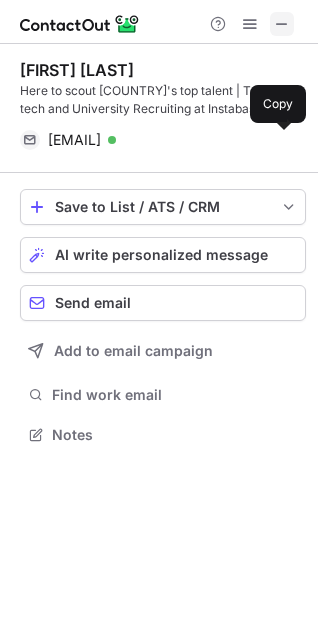 click at bounding box center (282, 24) 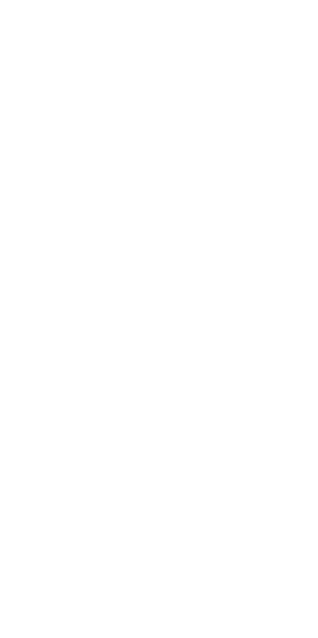 scroll, scrollTop: 0, scrollLeft: 0, axis: both 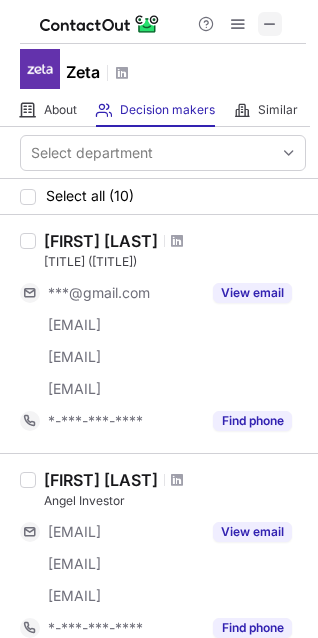 click at bounding box center [270, 24] 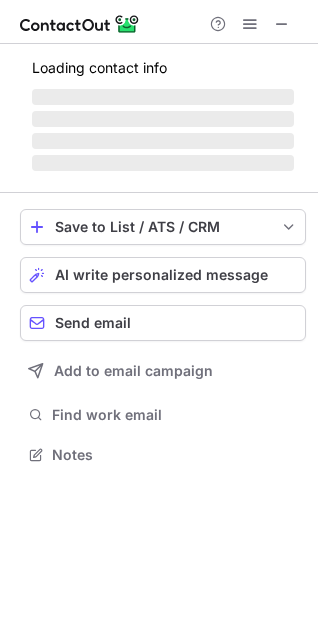 scroll, scrollTop: 10, scrollLeft: 10, axis: both 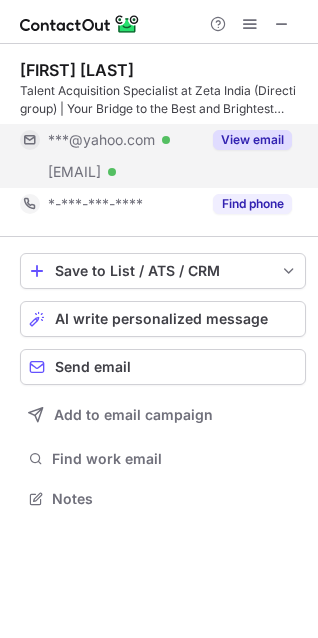 click on "View email" at bounding box center [252, 140] 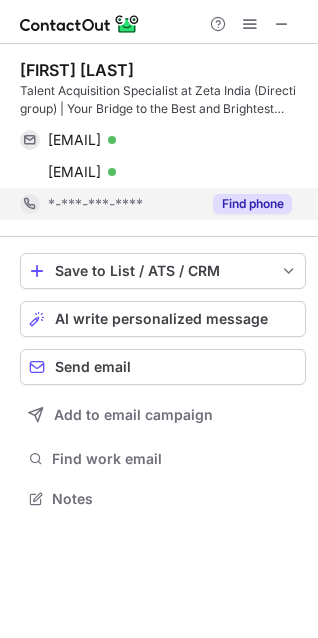 click on "Find phone" at bounding box center (252, 204) 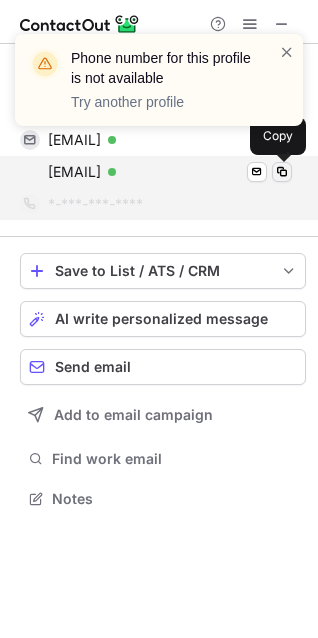 click at bounding box center [282, 172] 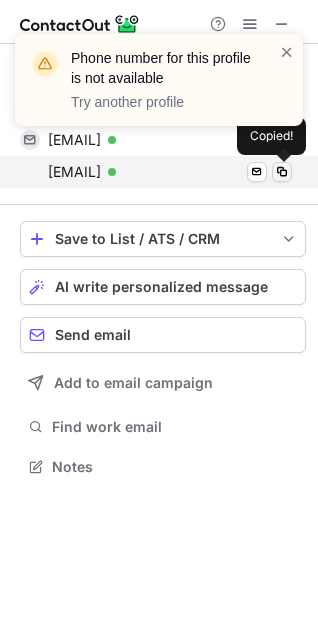 scroll, scrollTop: 453, scrollLeft: 318, axis: both 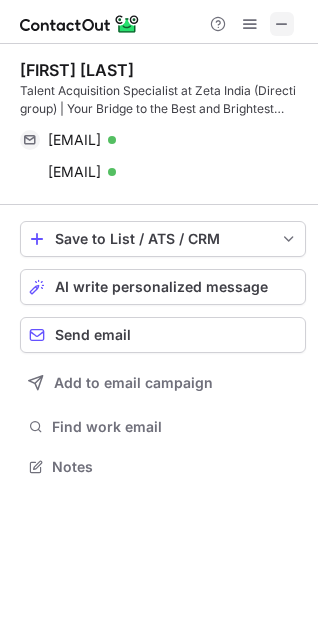 click at bounding box center (282, 24) 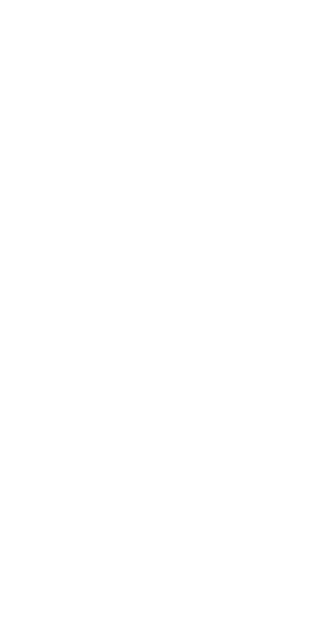 scroll, scrollTop: 0, scrollLeft: 0, axis: both 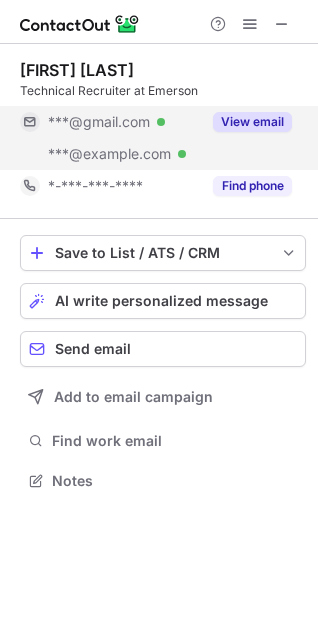 click on "View email" at bounding box center [252, 122] 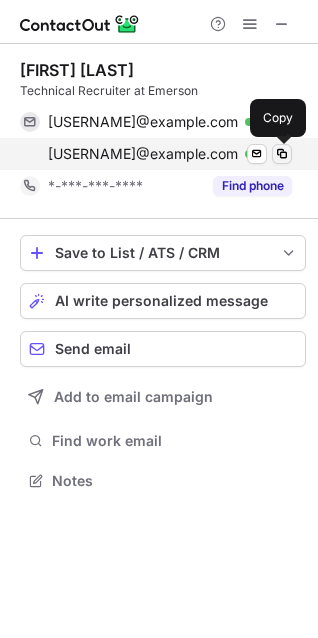 click at bounding box center (282, 154) 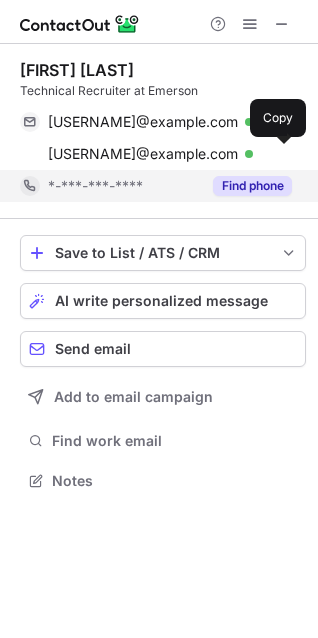 click on "Find phone" at bounding box center (252, 186) 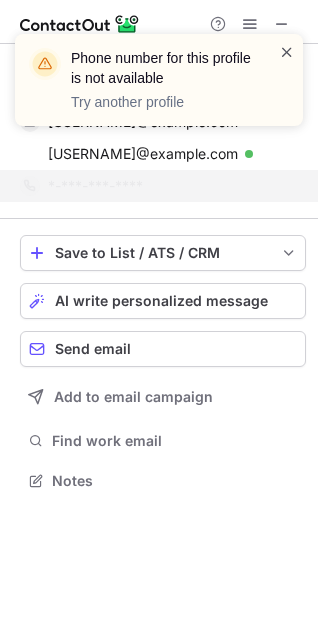 click at bounding box center (287, 52) 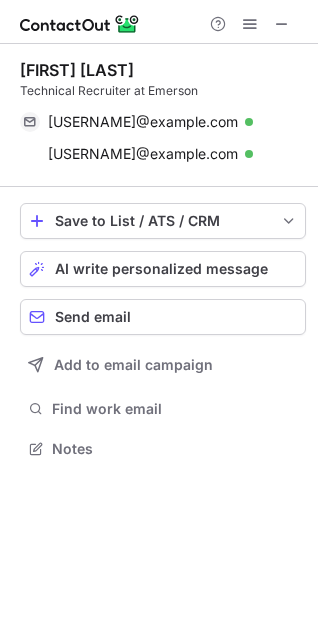scroll, scrollTop: 435, scrollLeft: 318, axis: both 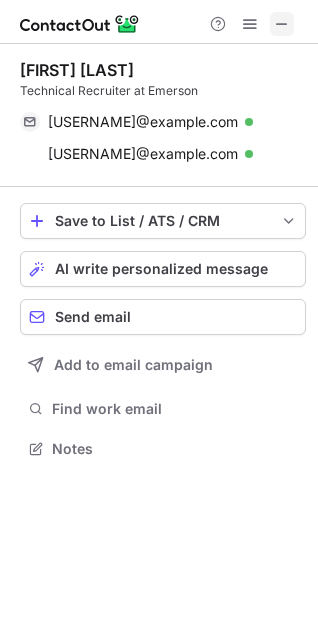 click at bounding box center [282, 24] 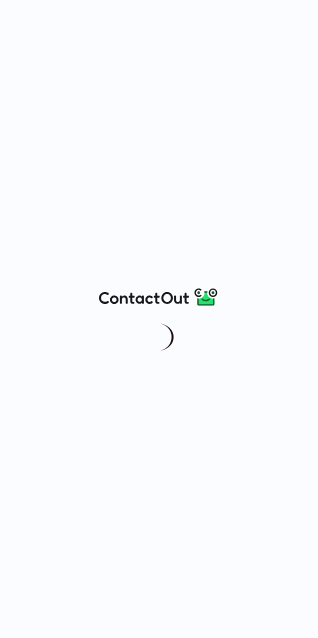 scroll, scrollTop: 0, scrollLeft: 0, axis: both 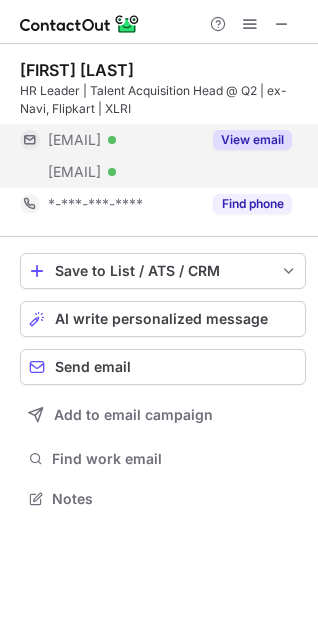 click on "View email" at bounding box center [252, 140] 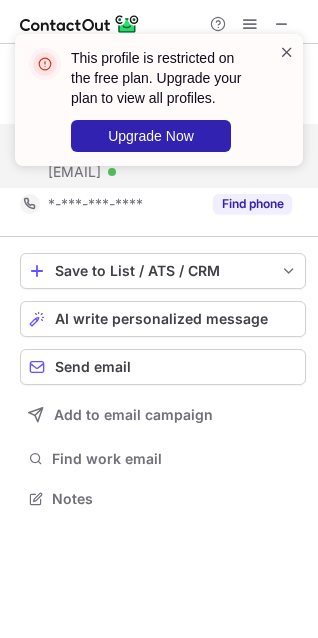 click at bounding box center [287, 52] 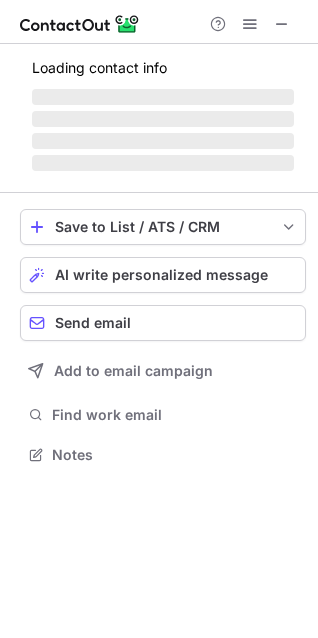 scroll, scrollTop: 441, scrollLeft: 318, axis: both 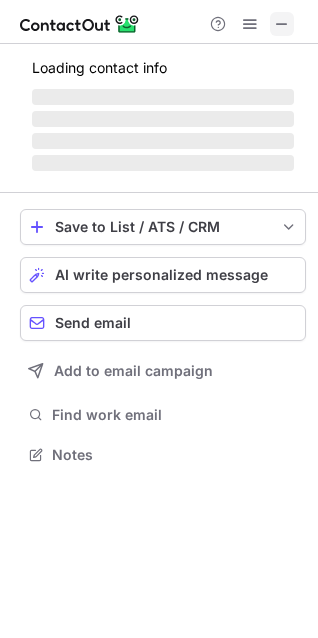 click at bounding box center [282, 24] 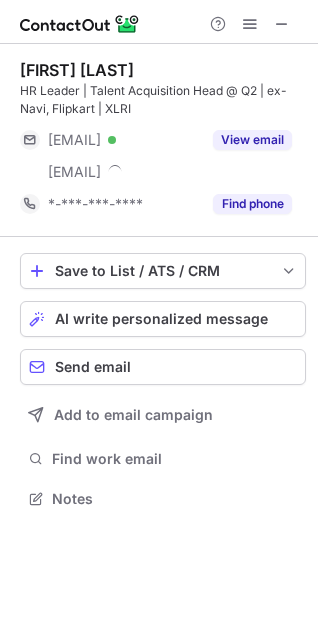 type 